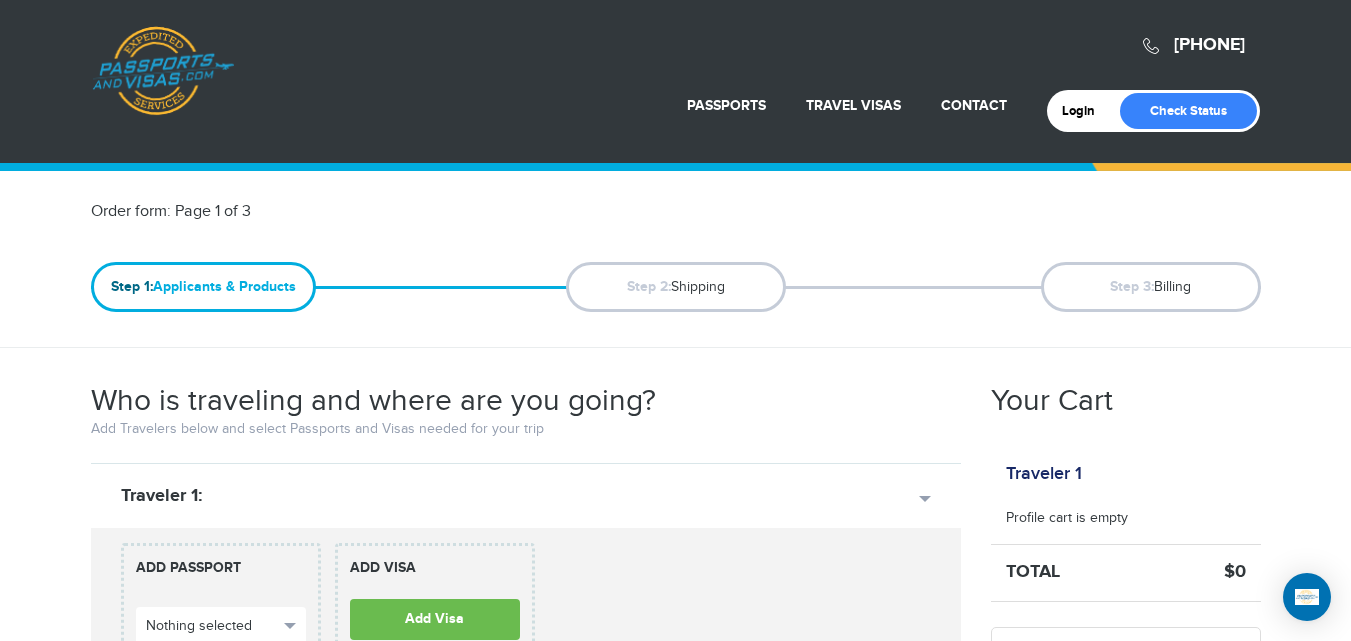 scroll, scrollTop: 0, scrollLeft: 0, axis: both 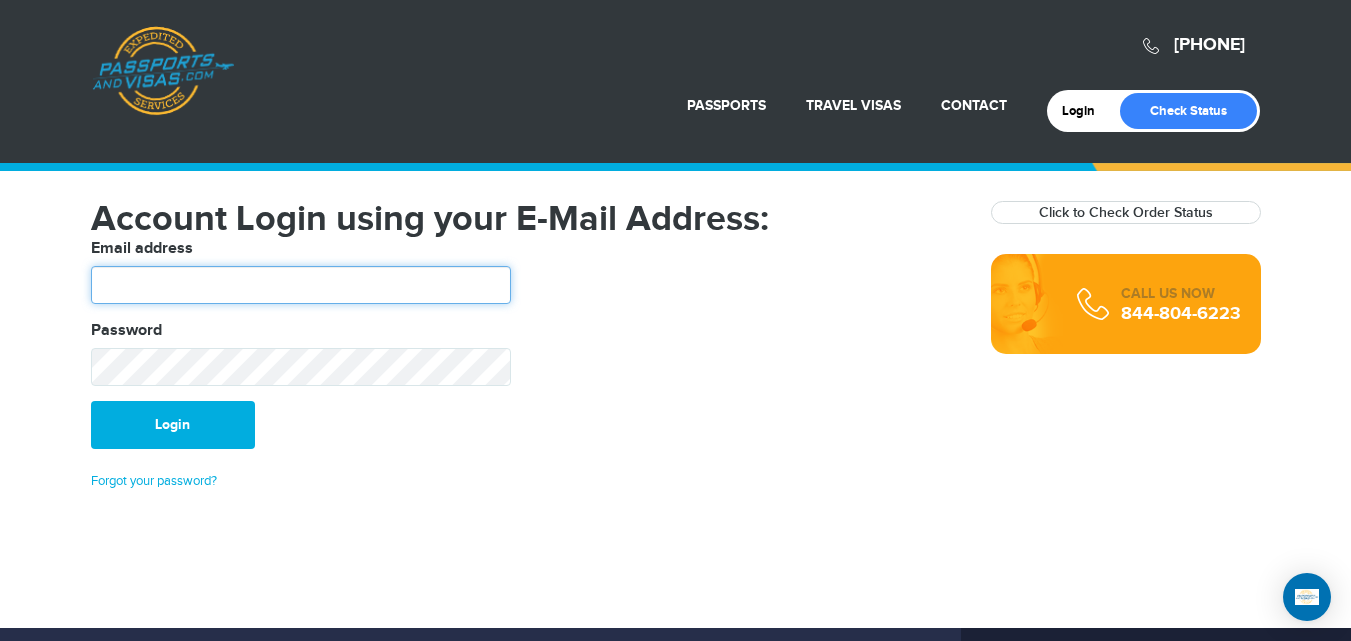 click at bounding box center (301, 285) 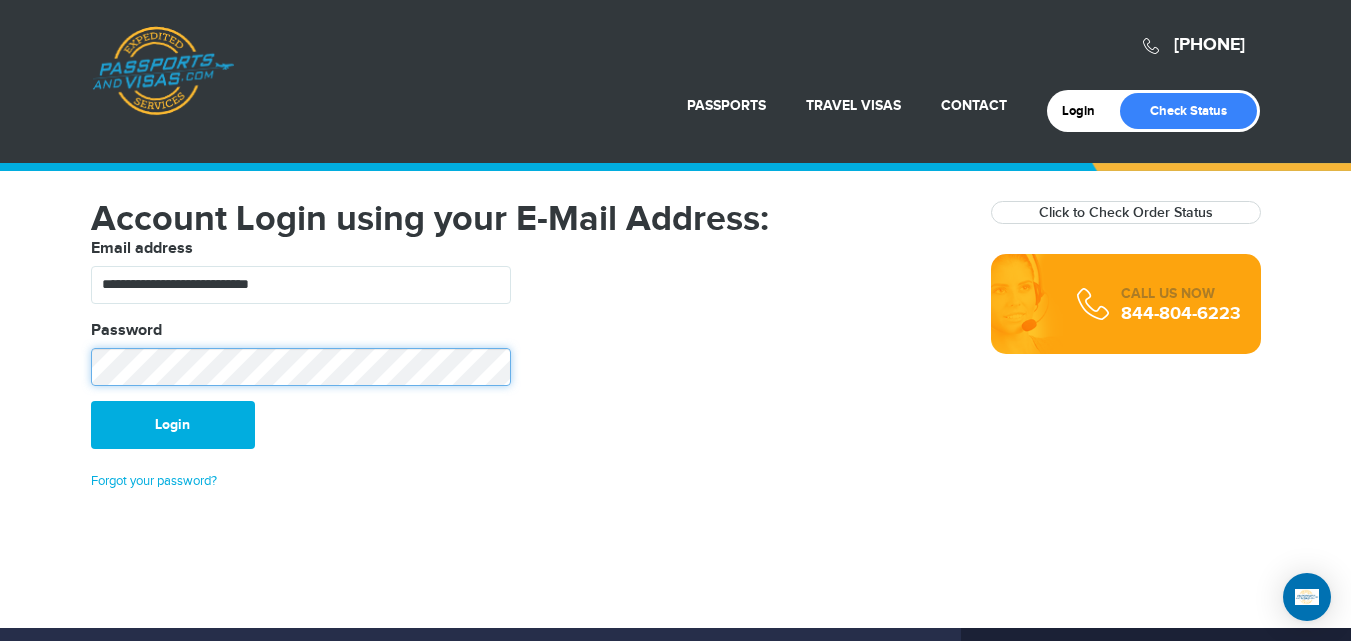 click on "Login" at bounding box center (173, 425) 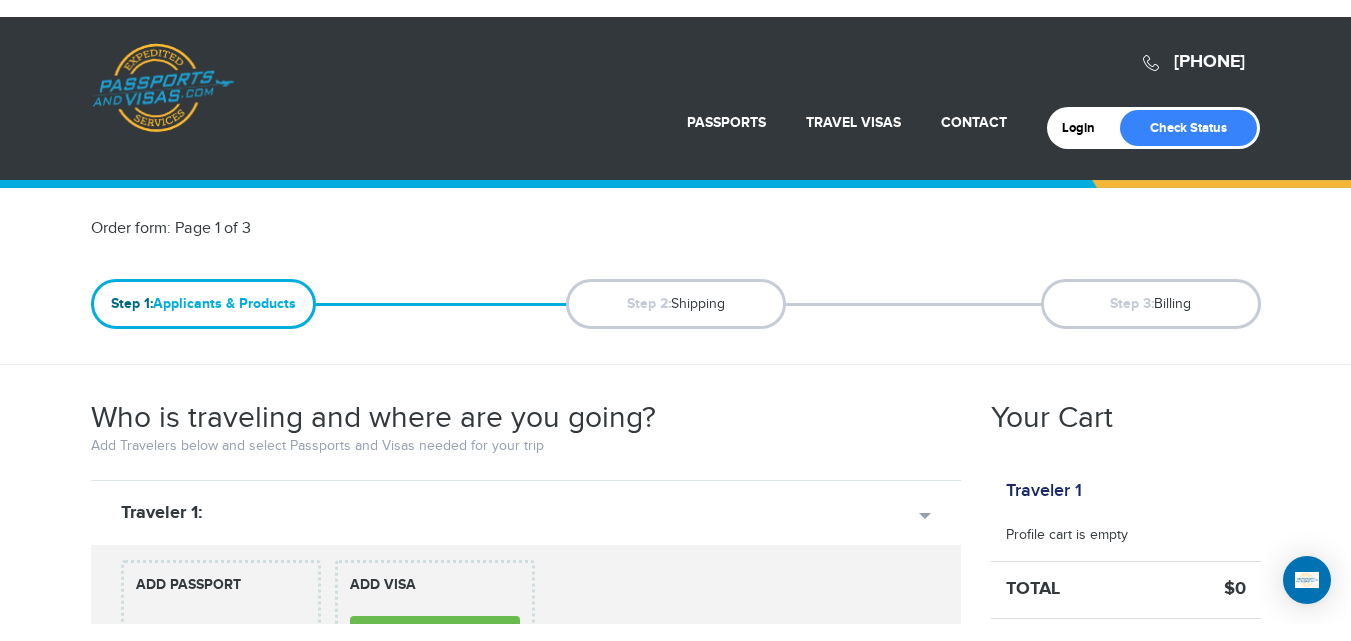 scroll, scrollTop: 0, scrollLeft: 0, axis: both 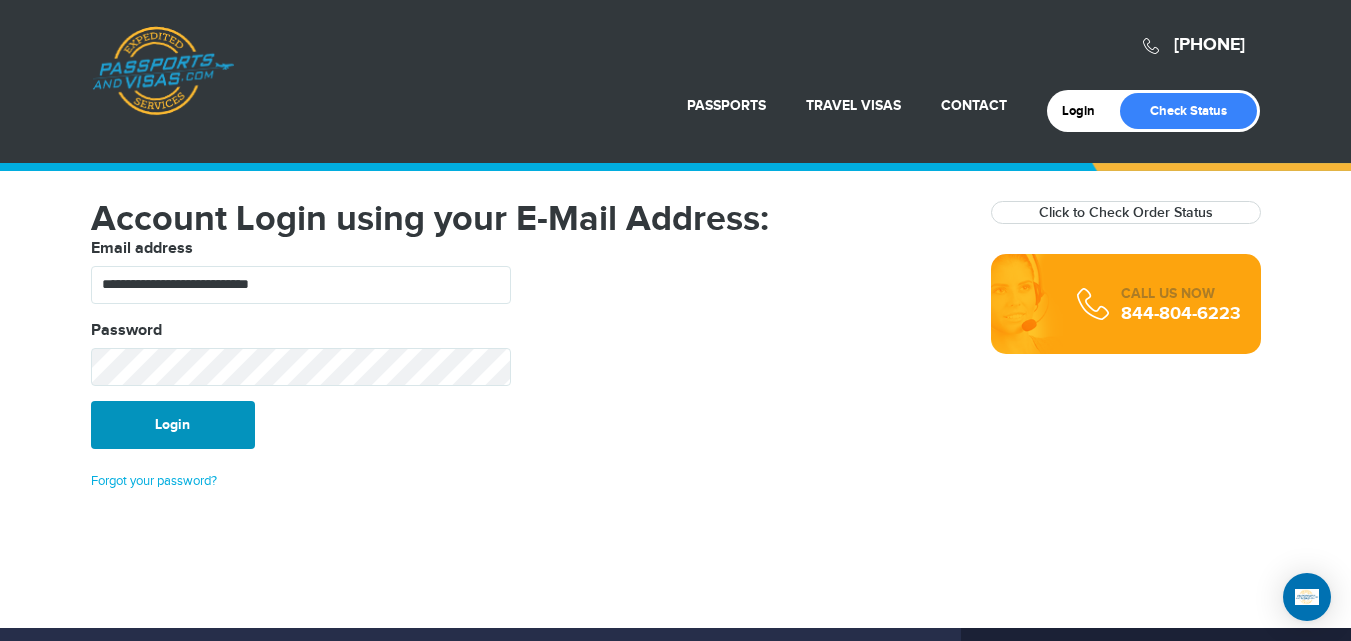 click on "Login" at bounding box center (173, 425) 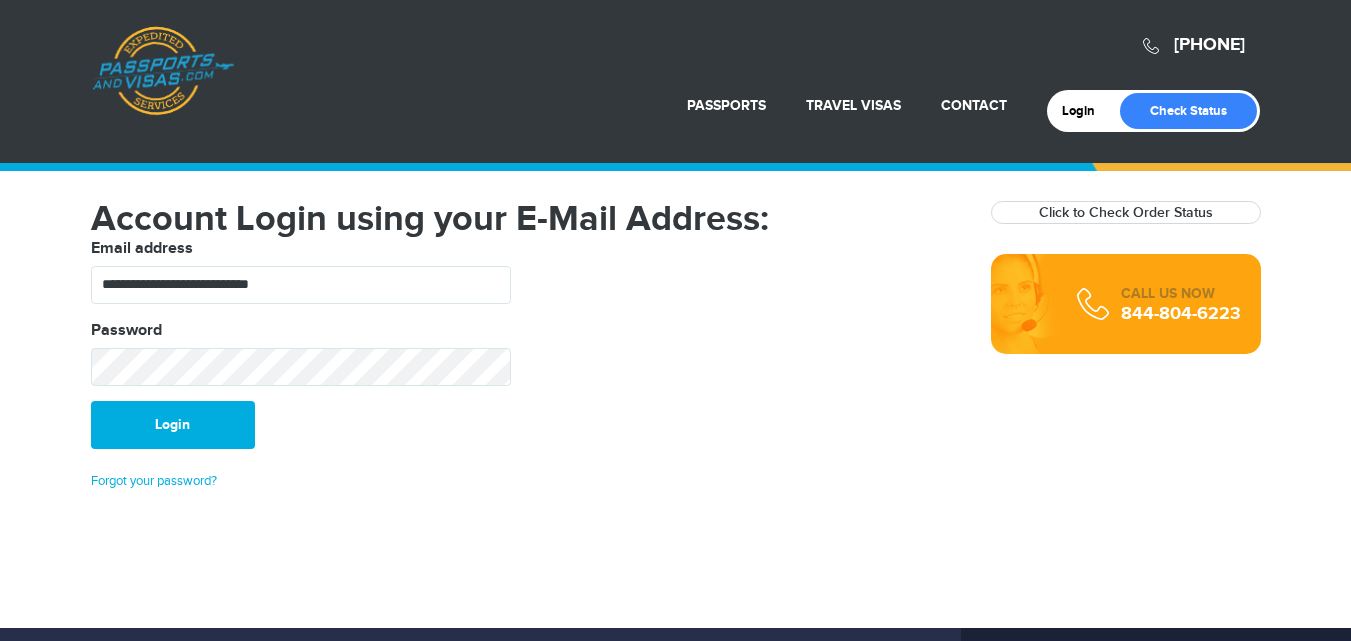 scroll, scrollTop: 0, scrollLeft: 0, axis: both 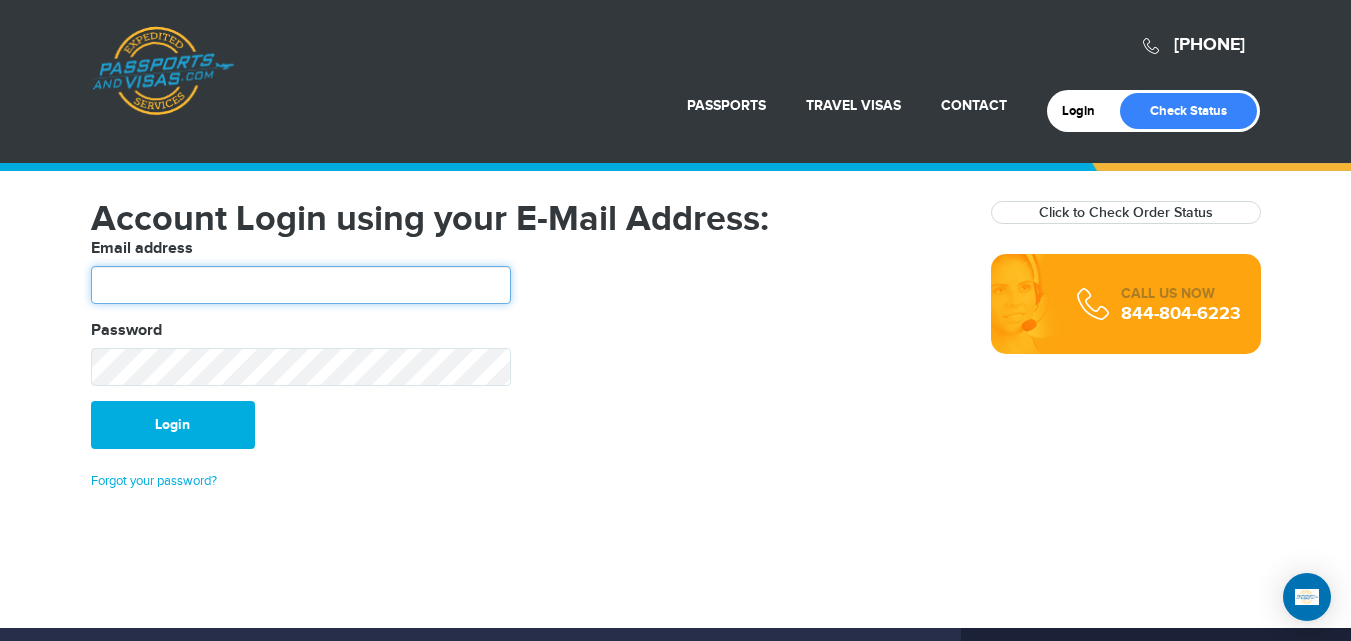 click at bounding box center [301, 285] 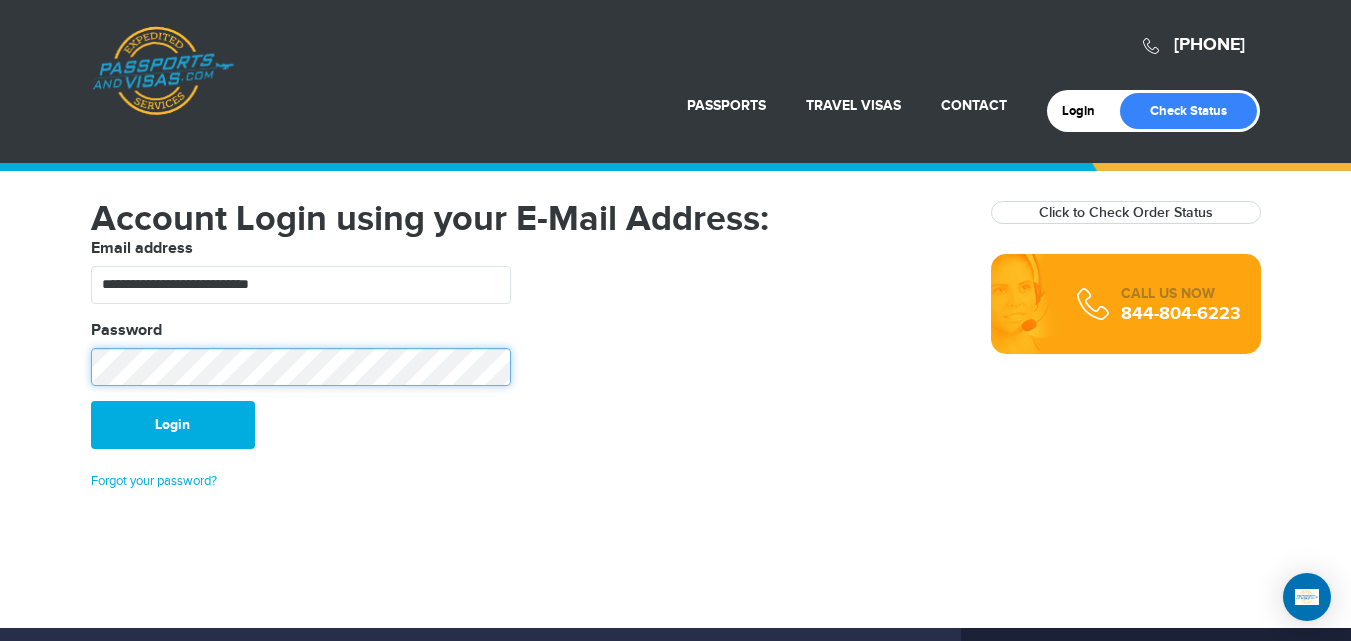 click on "Login" at bounding box center [173, 425] 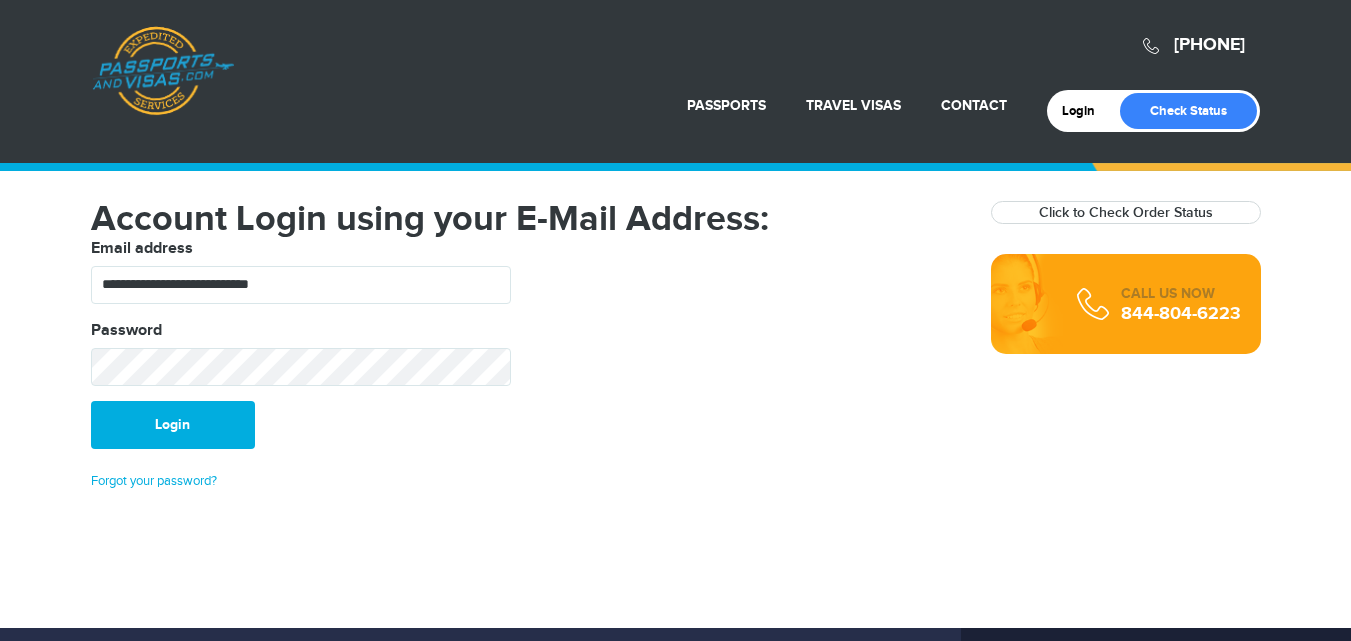 scroll, scrollTop: 0, scrollLeft: 0, axis: both 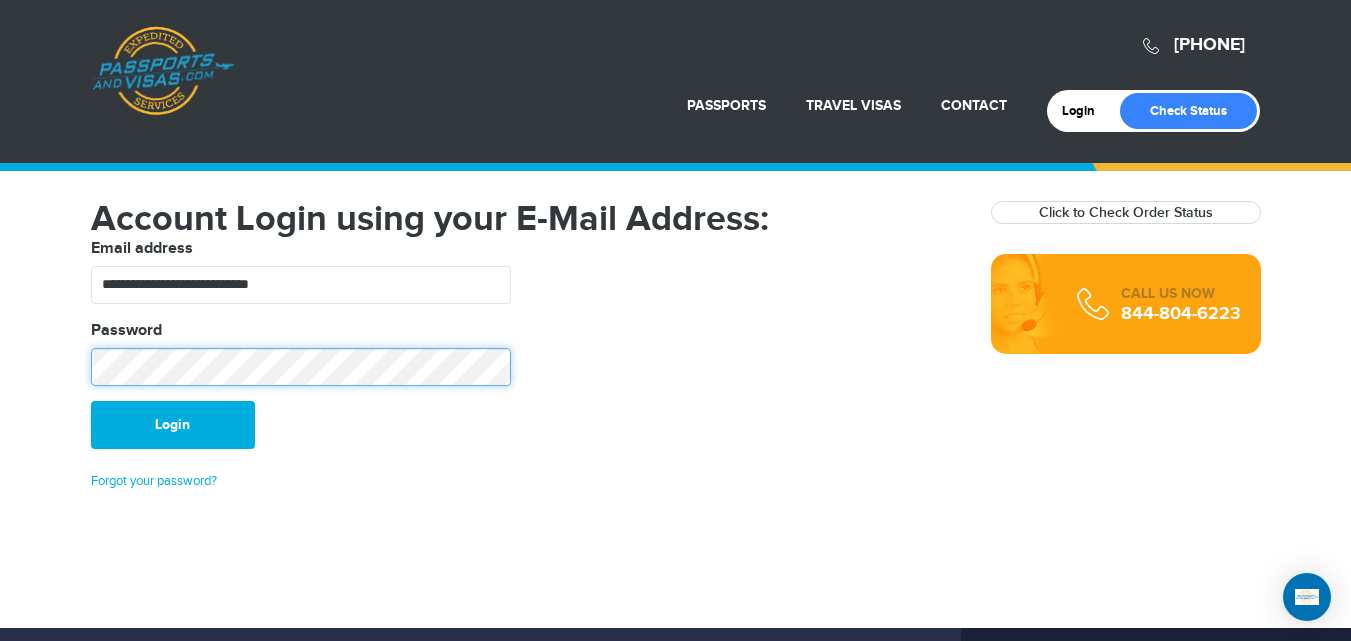 click on "Login" at bounding box center [173, 425] 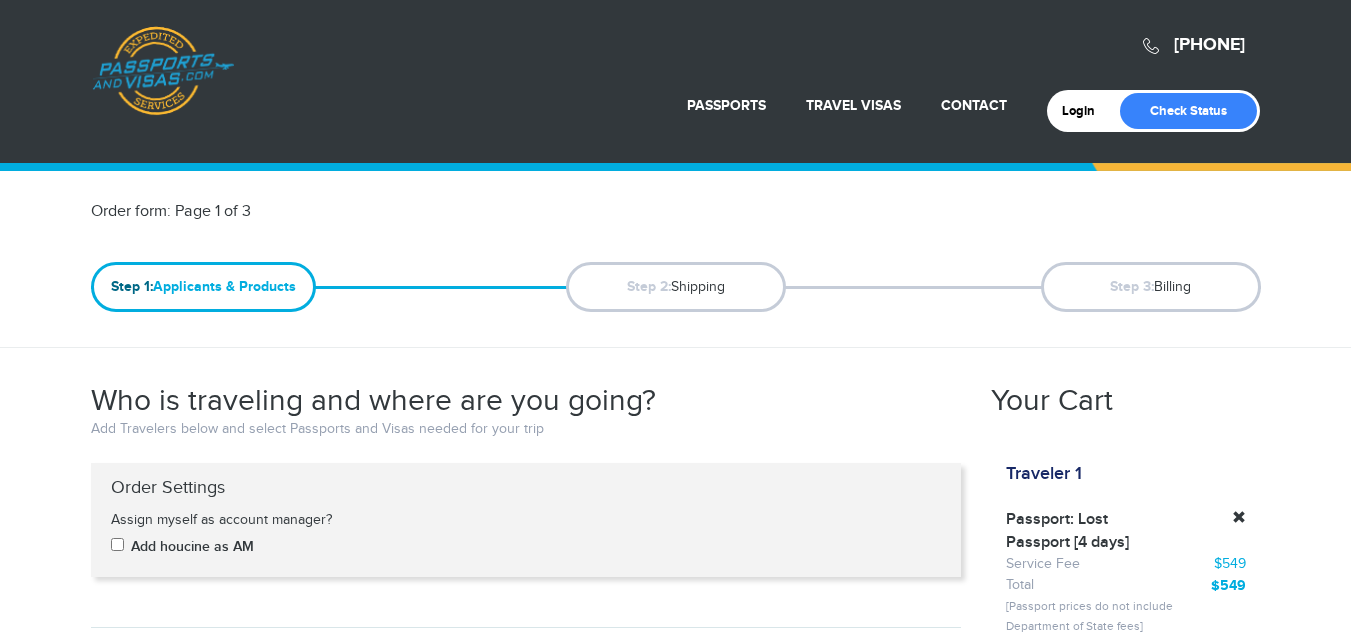 scroll, scrollTop: 0, scrollLeft: 0, axis: both 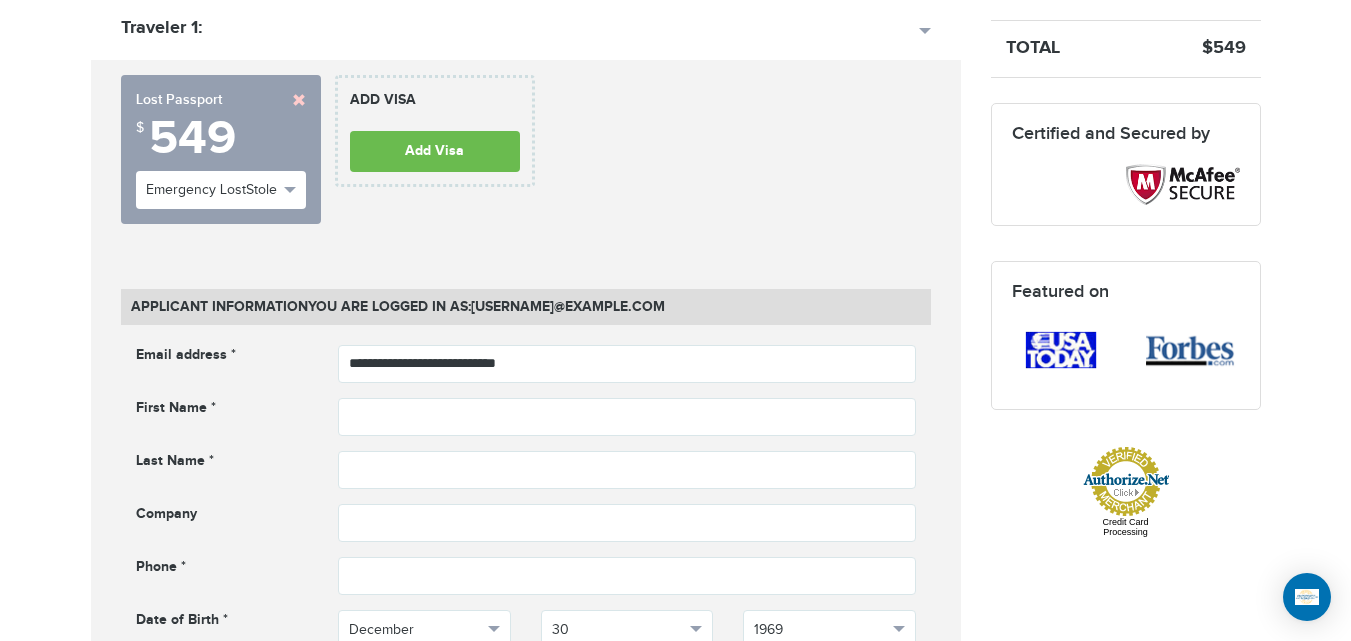 click at bounding box center [299, 100] 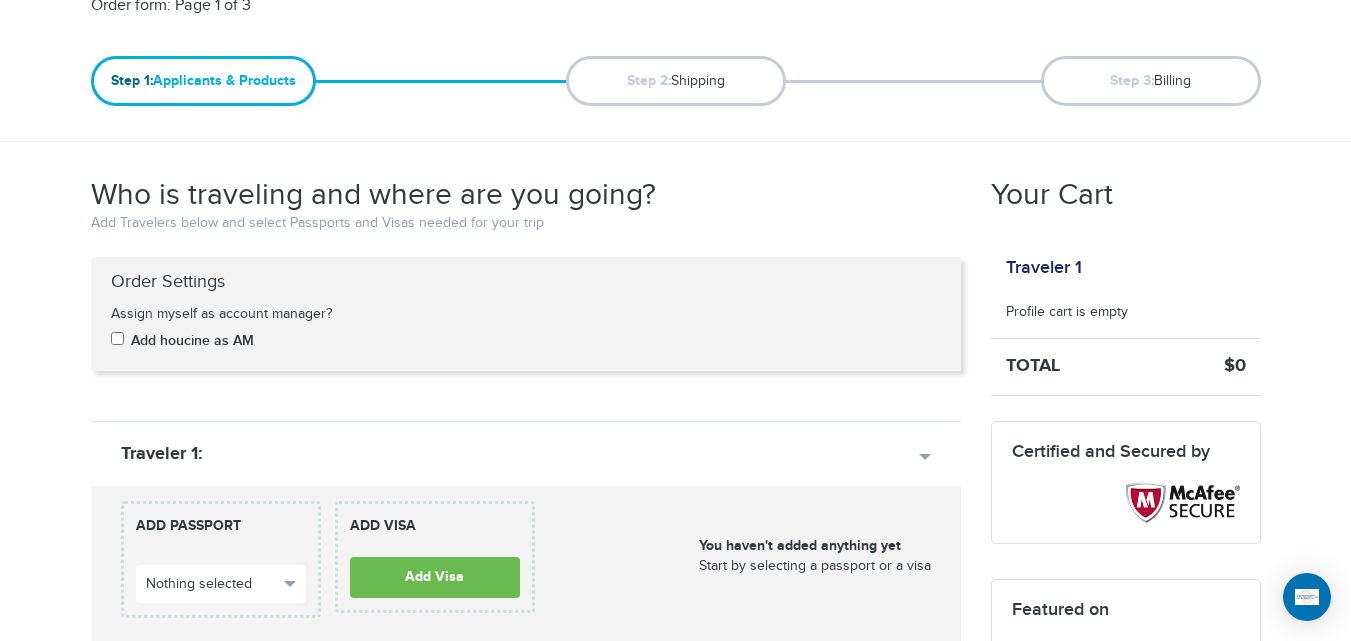 scroll, scrollTop: 227, scrollLeft: 0, axis: vertical 